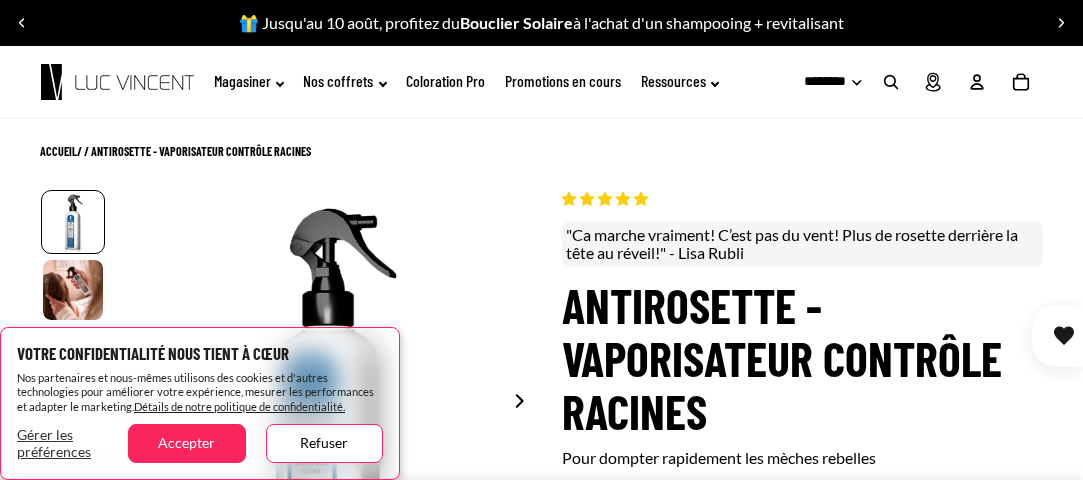 scroll, scrollTop: 0, scrollLeft: 0, axis: both 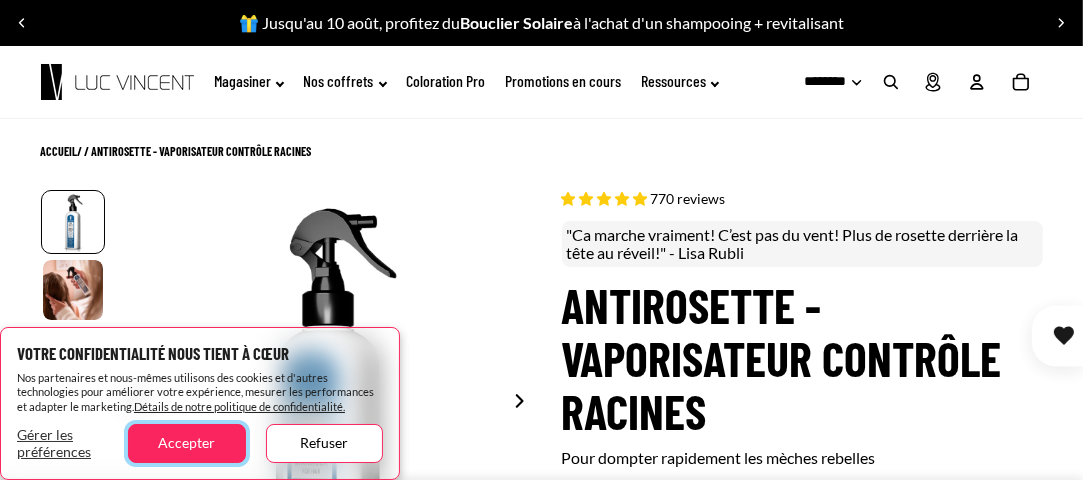 select on "**********" 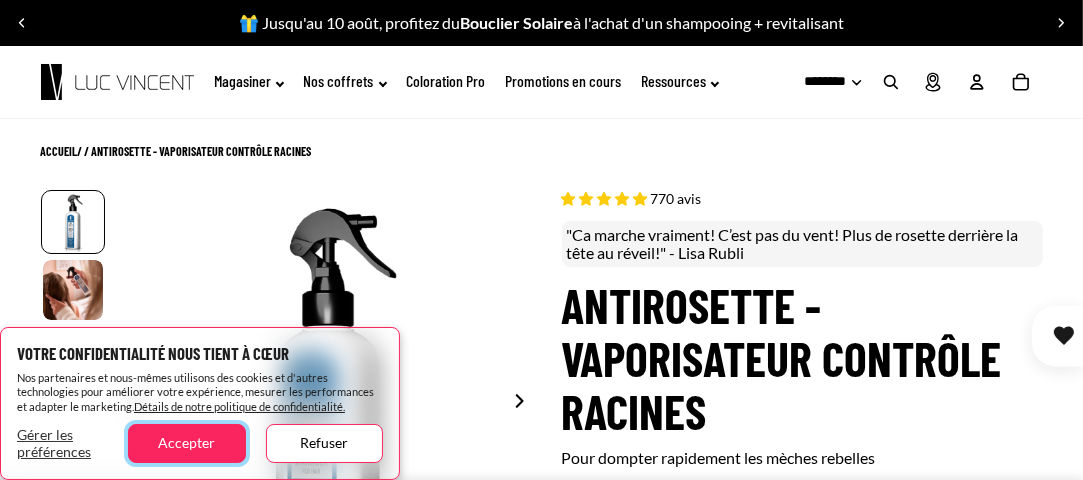 click on "Accepter" at bounding box center [186, 443] 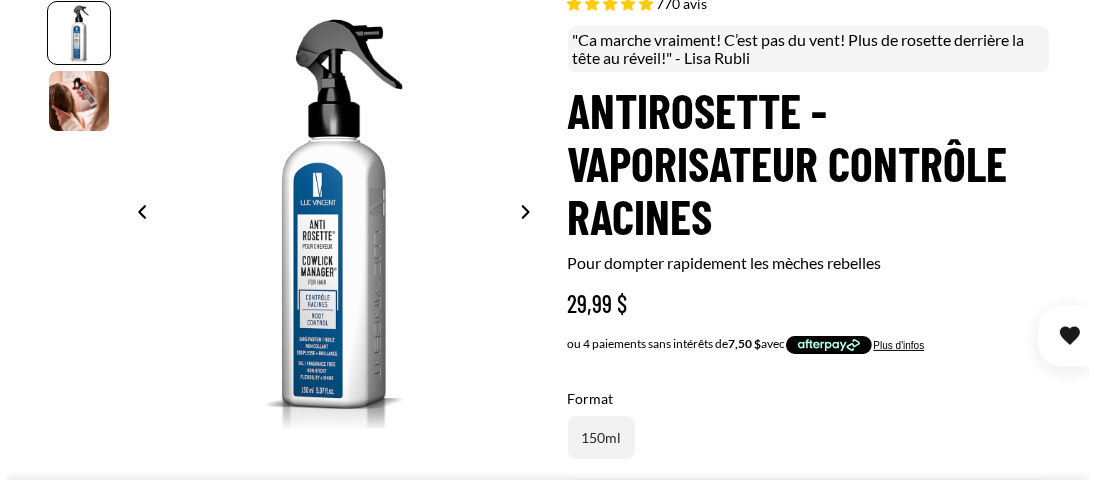 scroll, scrollTop: 200, scrollLeft: 0, axis: vertical 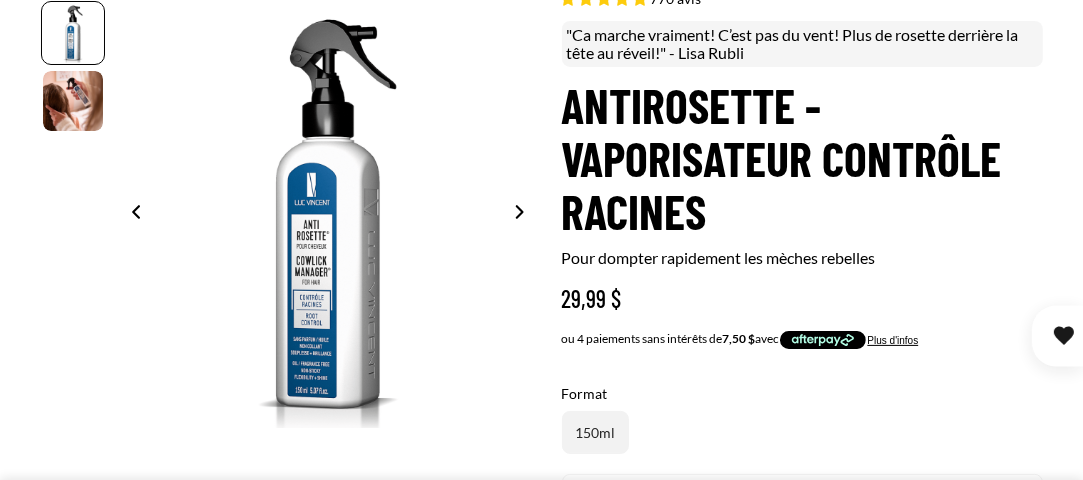 click 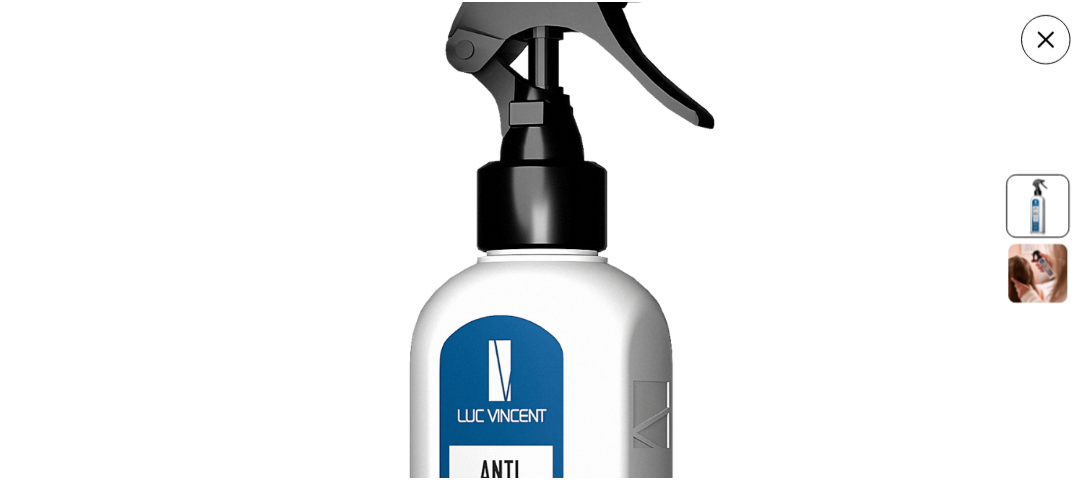 scroll, scrollTop: 0, scrollLeft: 0, axis: both 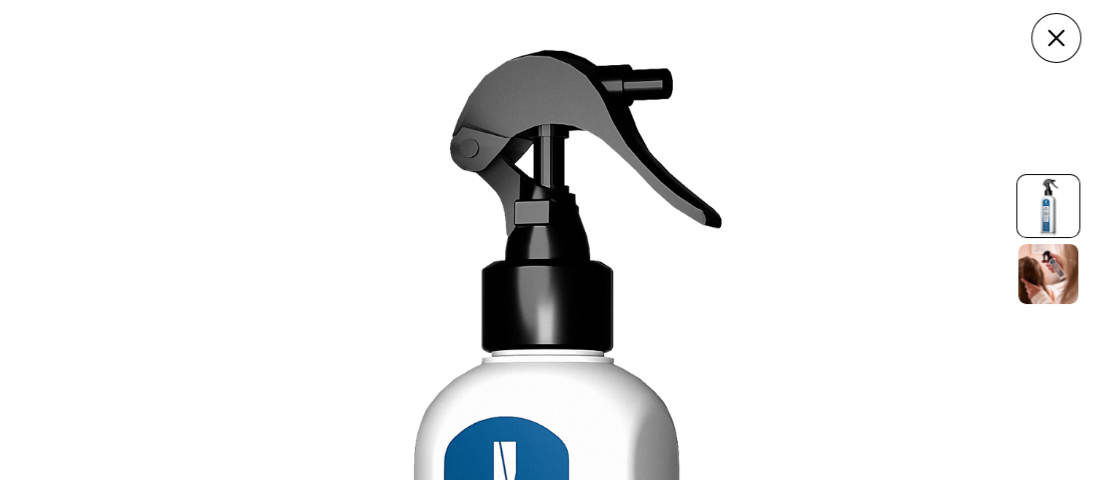 click 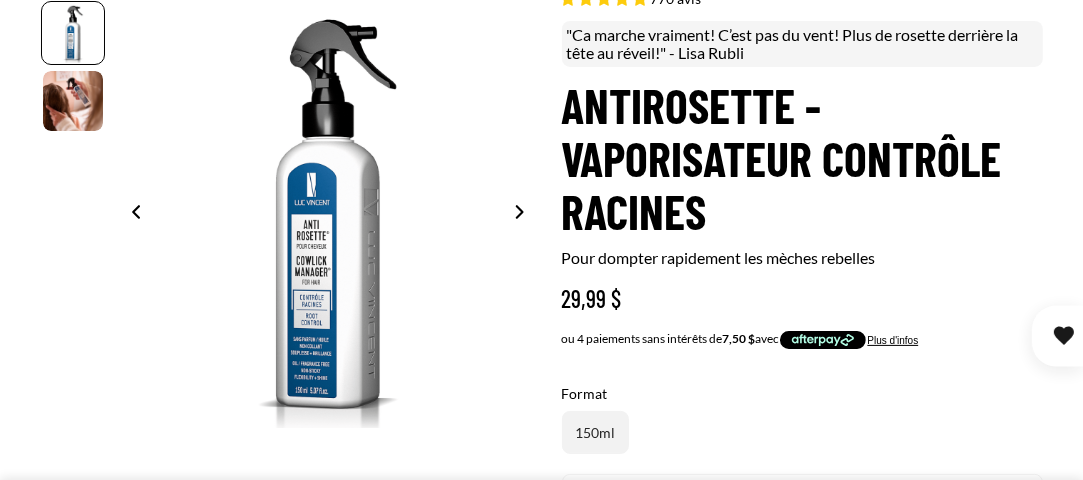 click 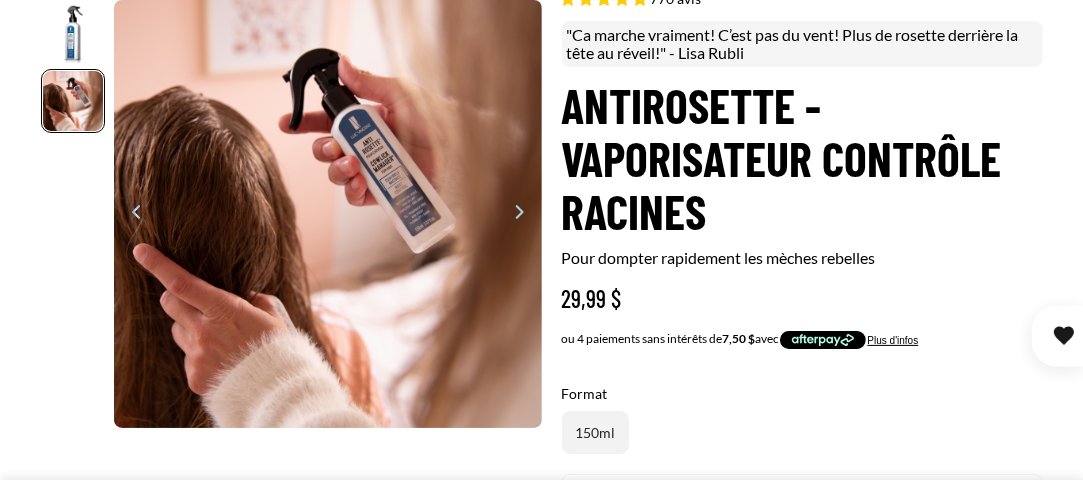 scroll, scrollTop: 0, scrollLeft: 428, axis: horizontal 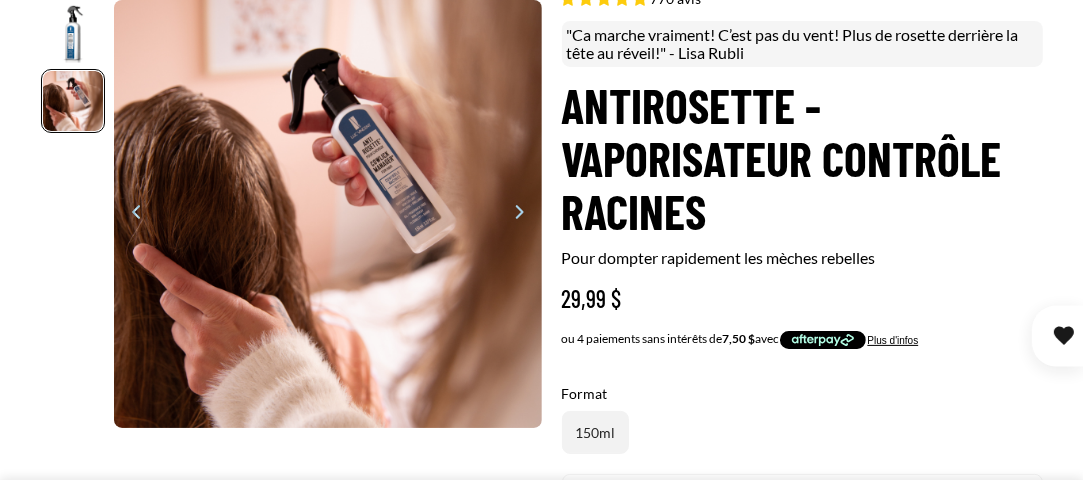 click 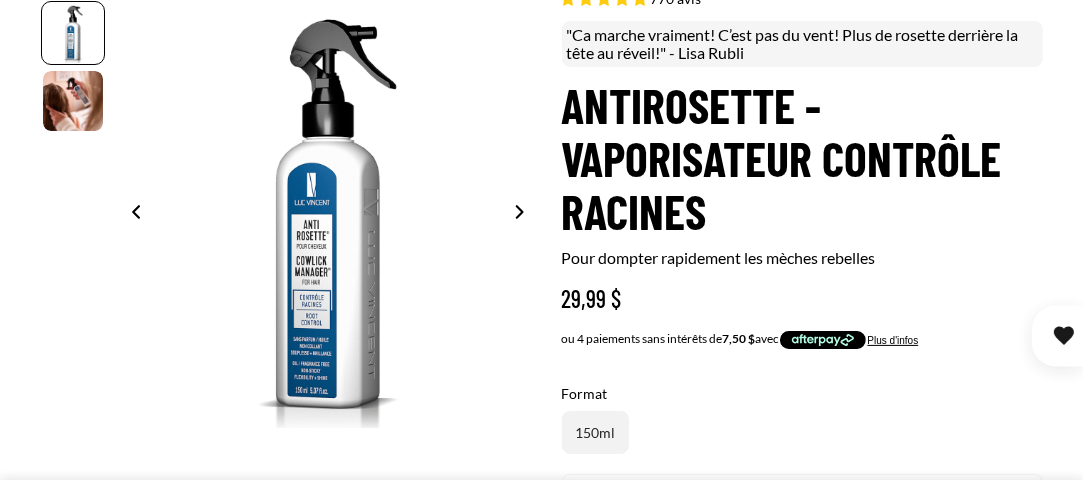scroll, scrollTop: 0, scrollLeft: 0, axis: both 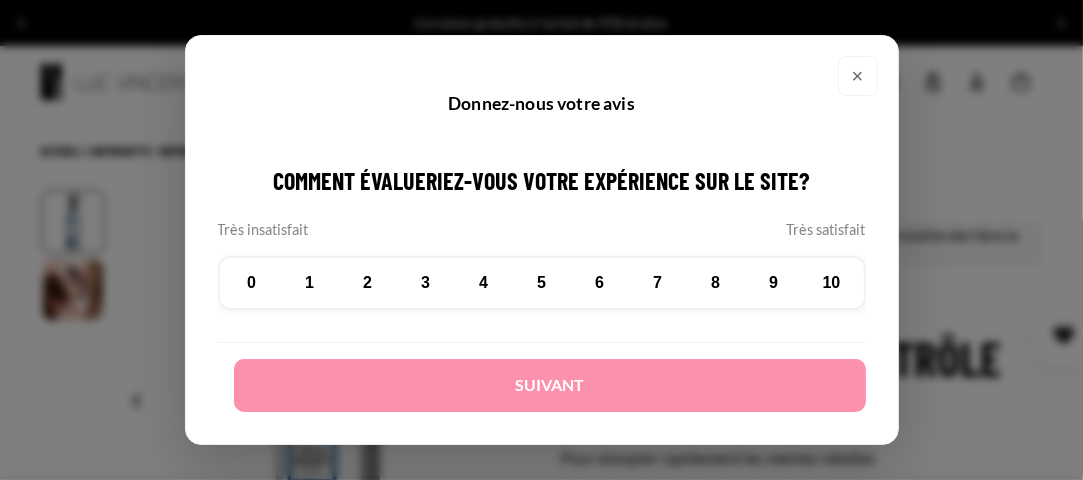 click on "×" at bounding box center (858, 76) 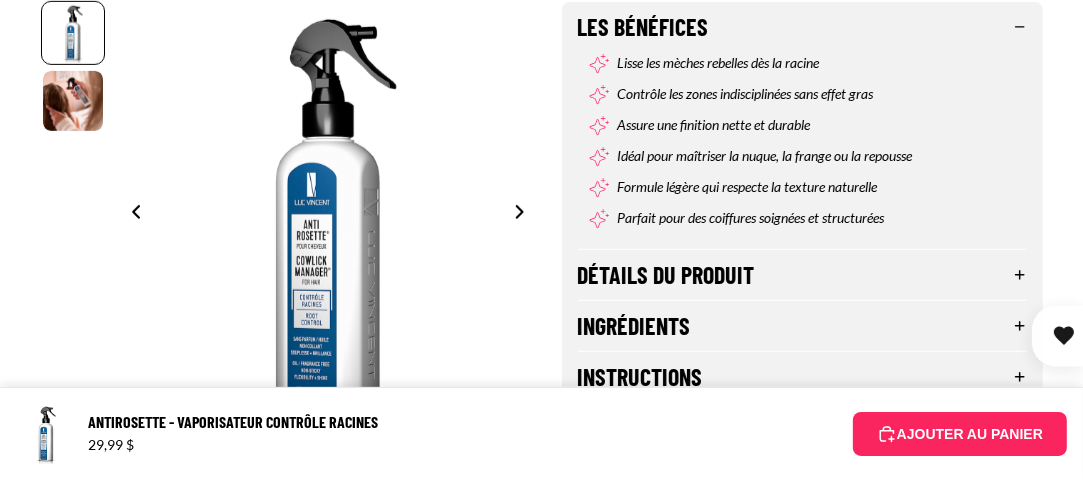 scroll, scrollTop: 900, scrollLeft: 0, axis: vertical 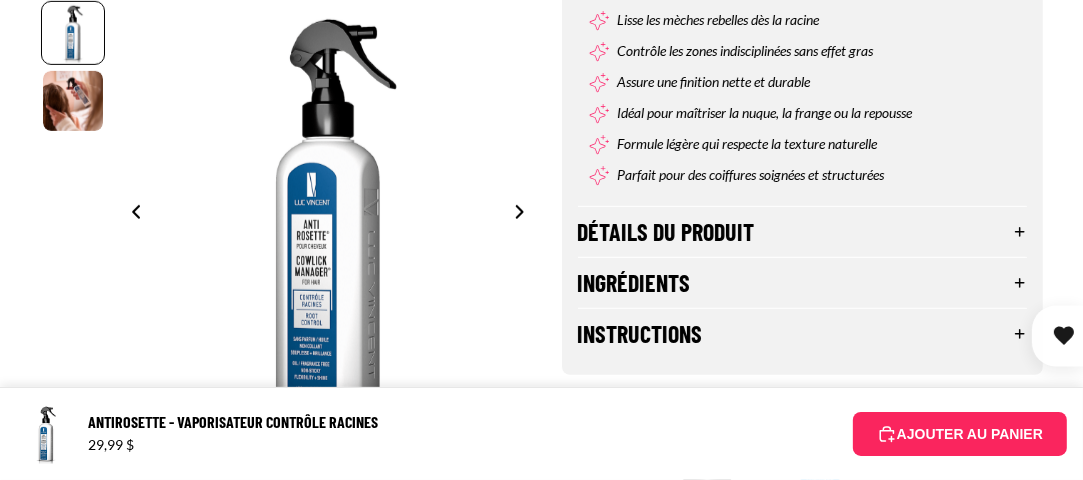 click on "Détails du produit" at bounding box center (803, 232) 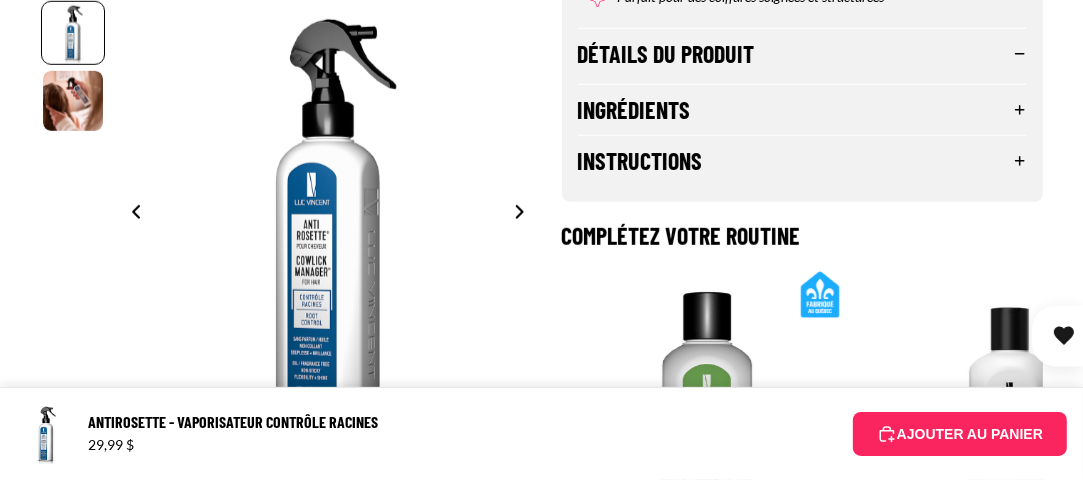 scroll, scrollTop: 1100, scrollLeft: 0, axis: vertical 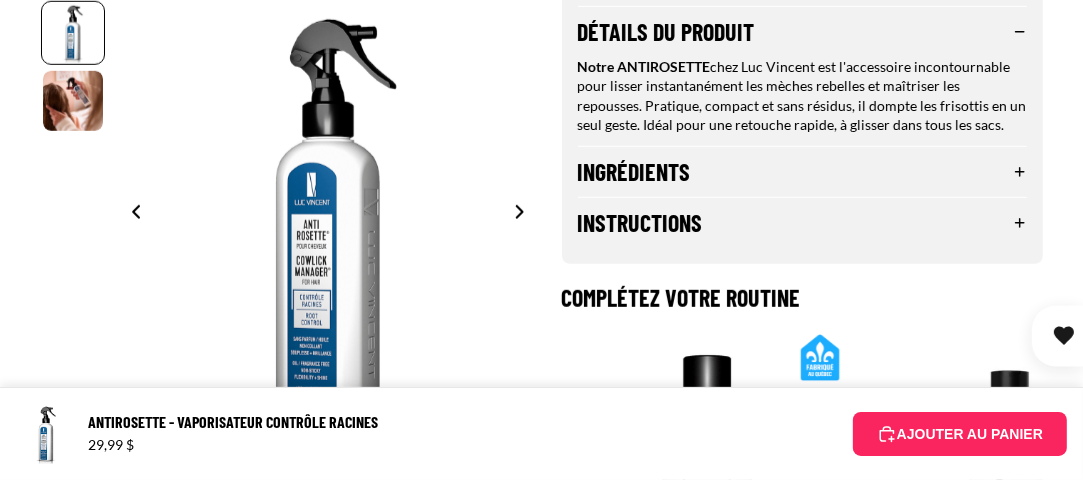 click on "Ingrédients" at bounding box center [803, 172] 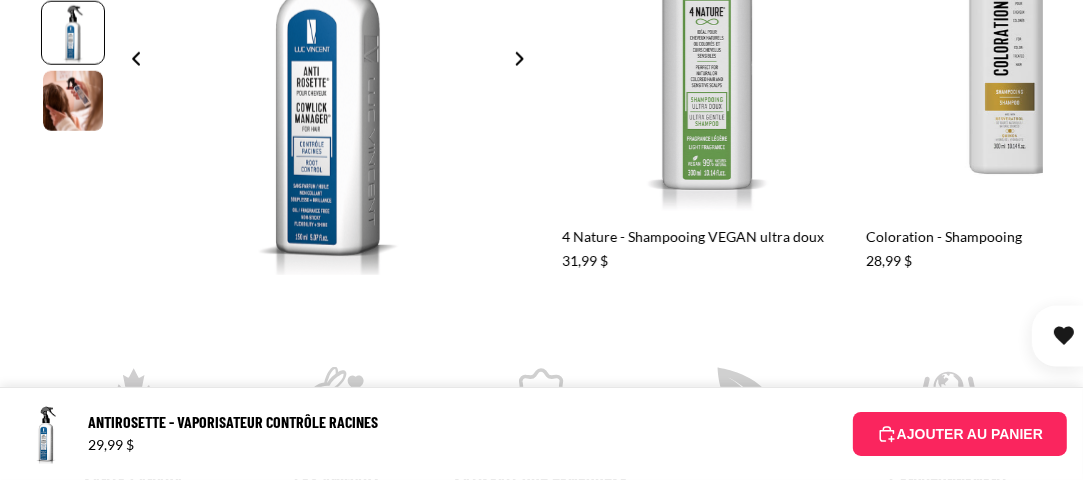 scroll, scrollTop: 1600, scrollLeft: 0, axis: vertical 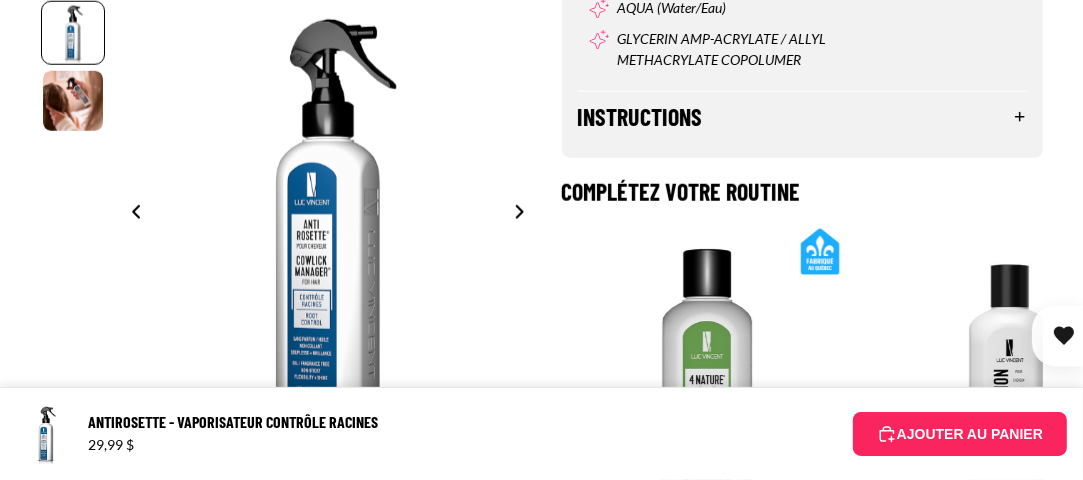click on "Instructions" at bounding box center (803, 117) 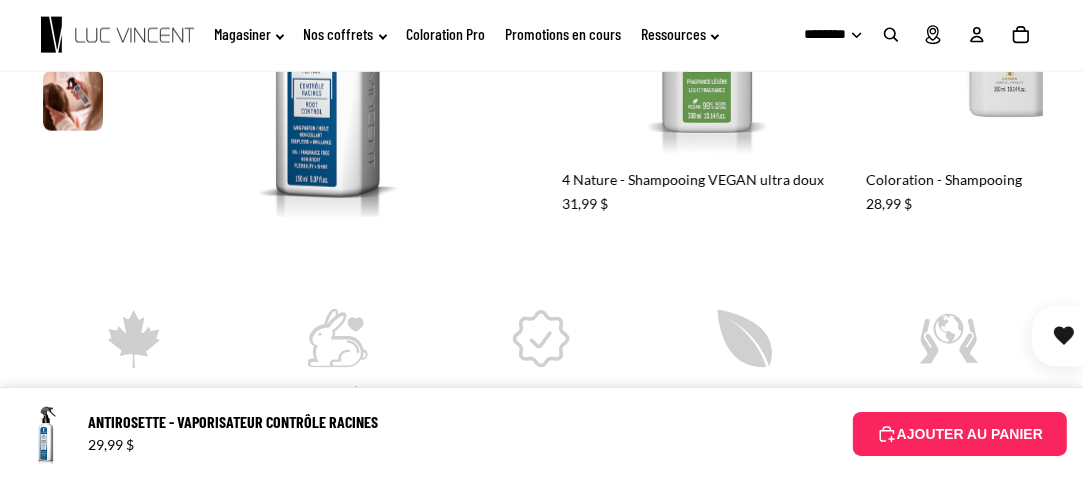 scroll, scrollTop: 2000, scrollLeft: 0, axis: vertical 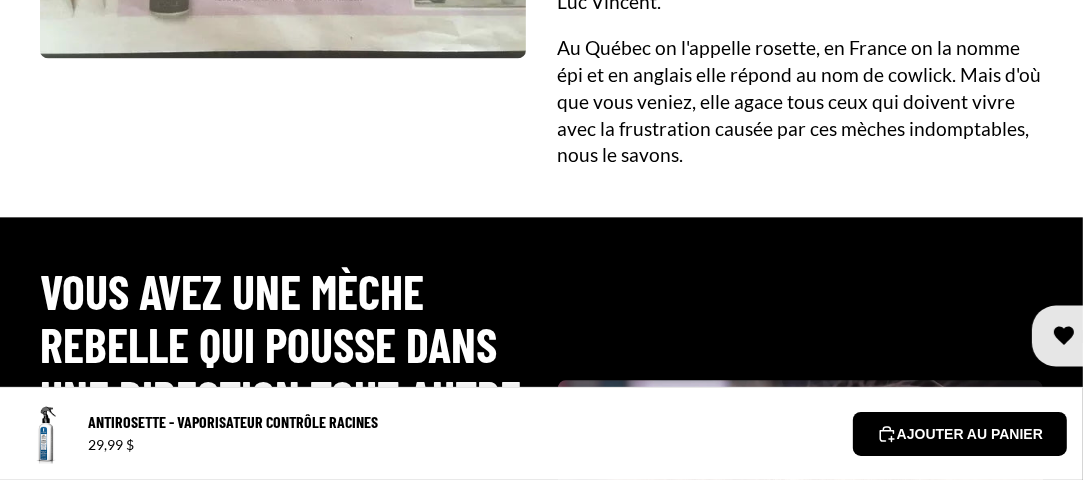 click on "AJOUTER AU PANIER" at bounding box center (960, 434) 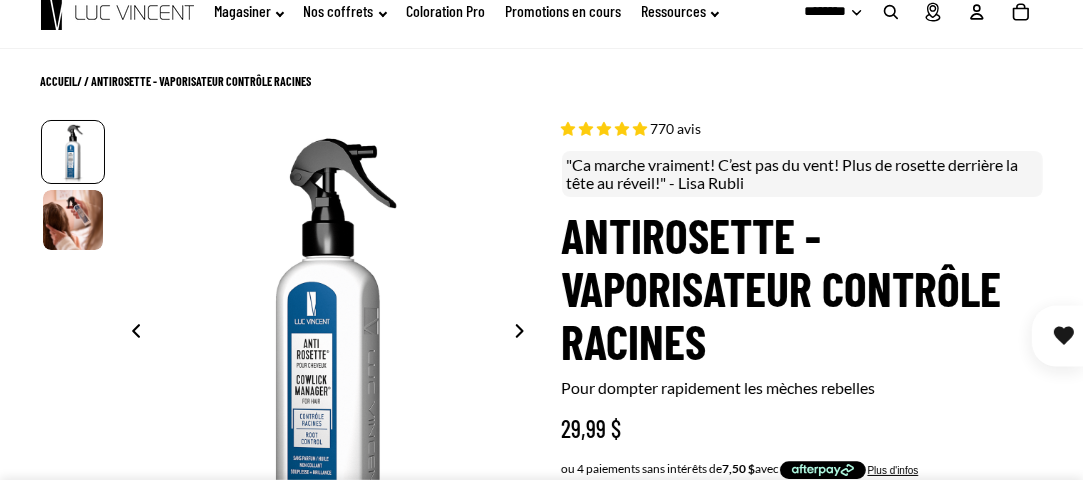 scroll, scrollTop: 0, scrollLeft: 0, axis: both 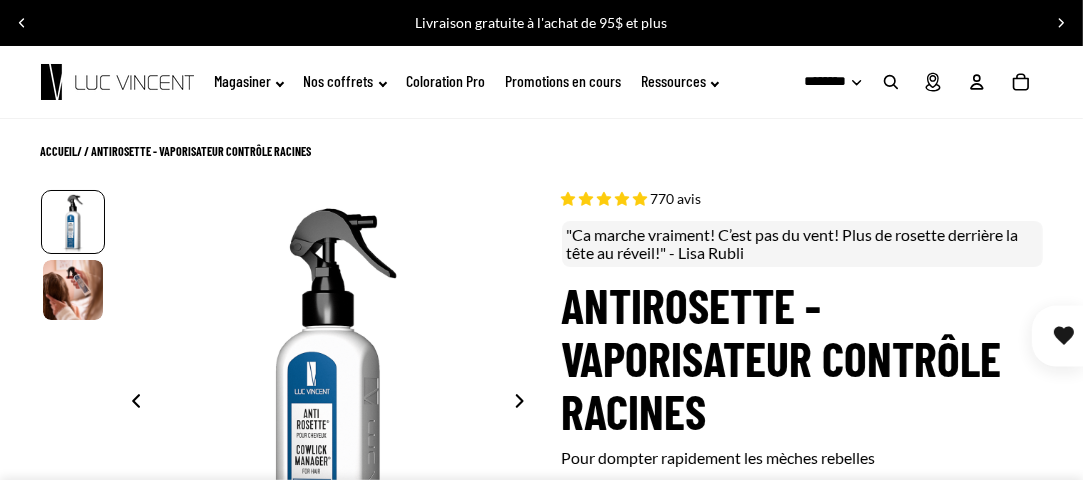 click on "Nombre total d'articles dans le panier: 0
0" 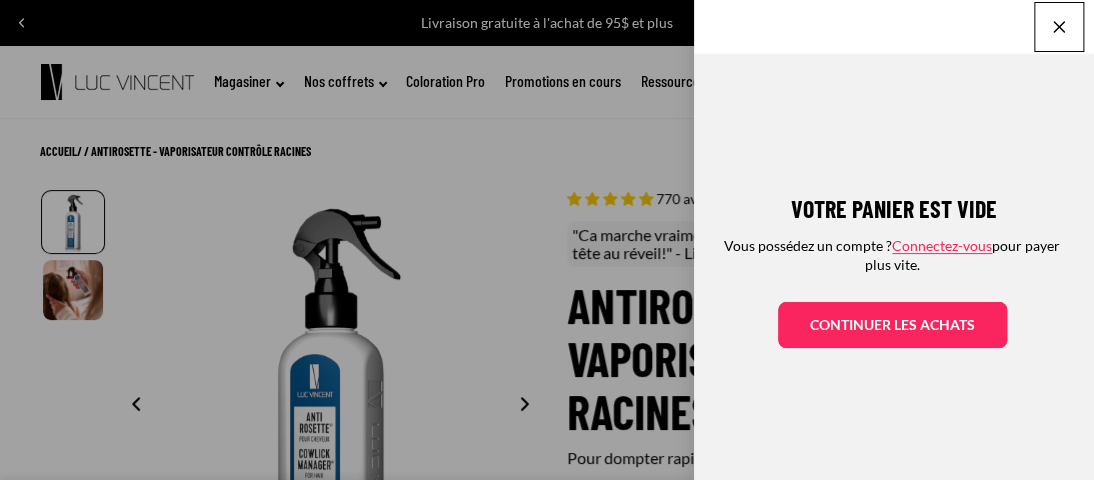 click on "Continuer les achats" 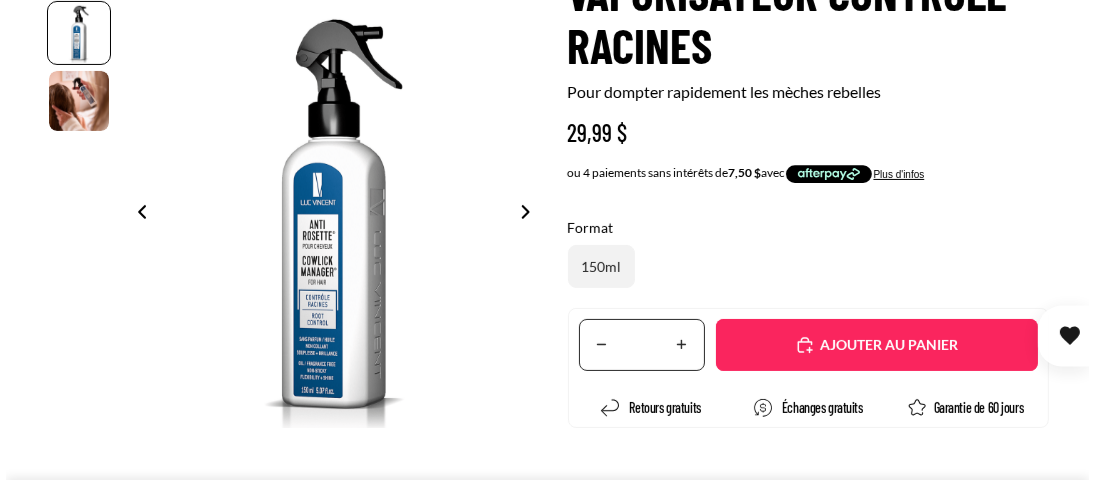 scroll, scrollTop: 400, scrollLeft: 0, axis: vertical 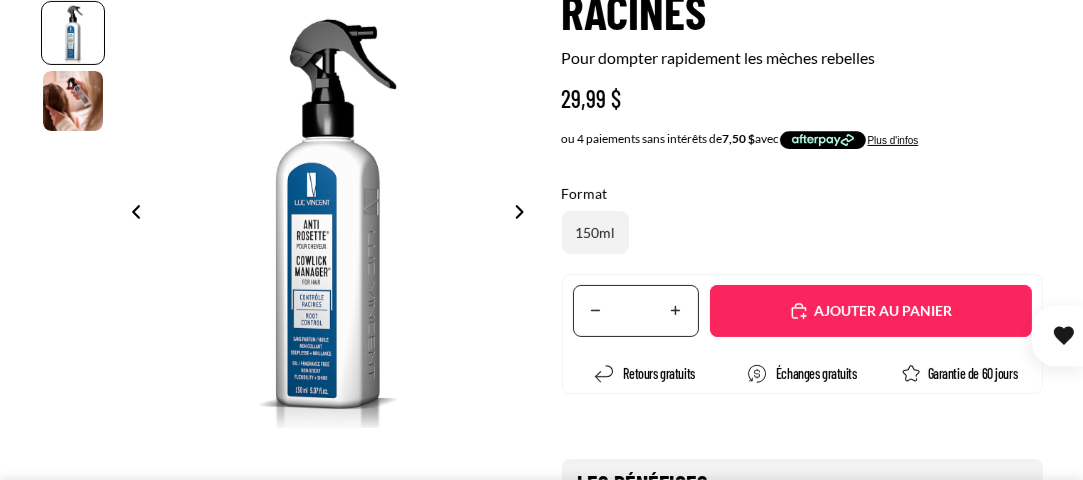click on "Ajouté" at bounding box center (871, 311) 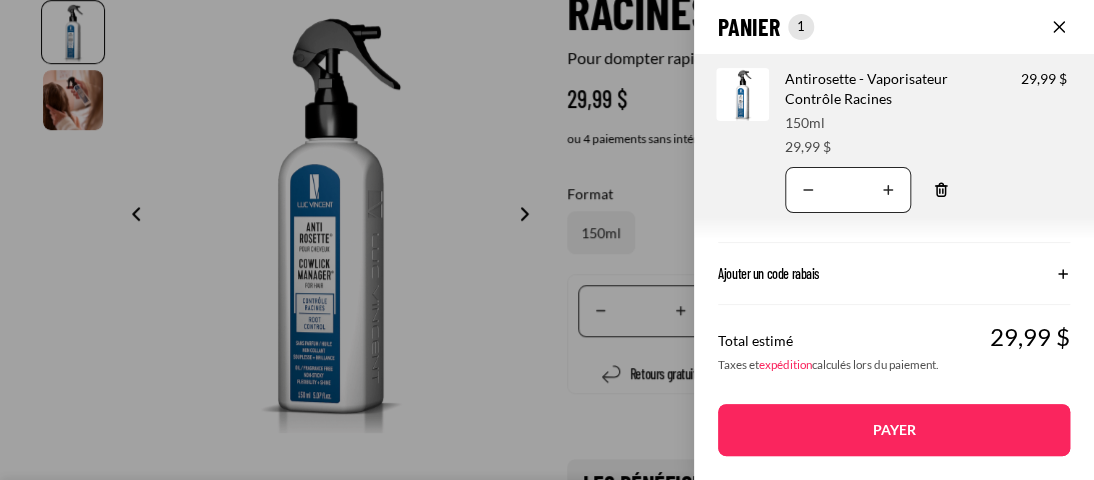 click on "expédition" 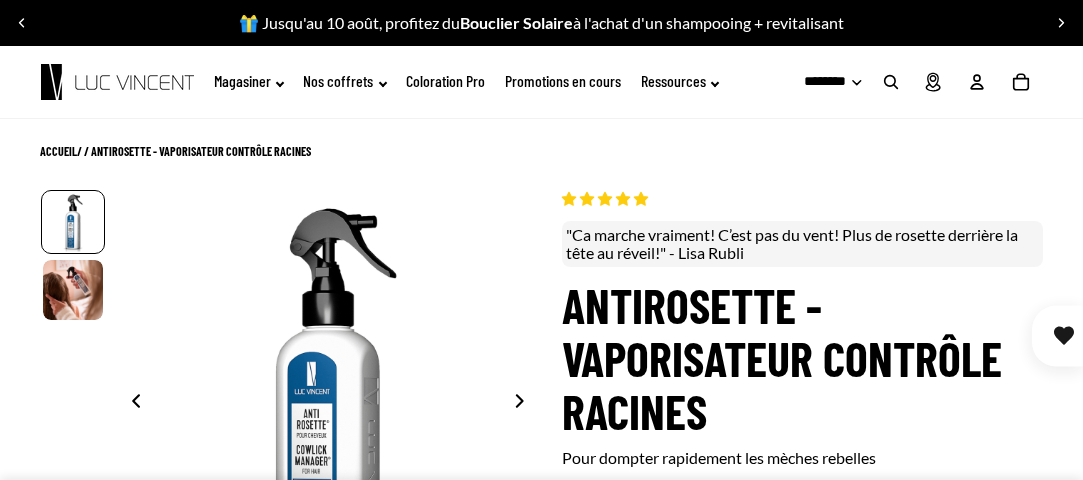 scroll, scrollTop: 0, scrollLeft: 0, axis: both 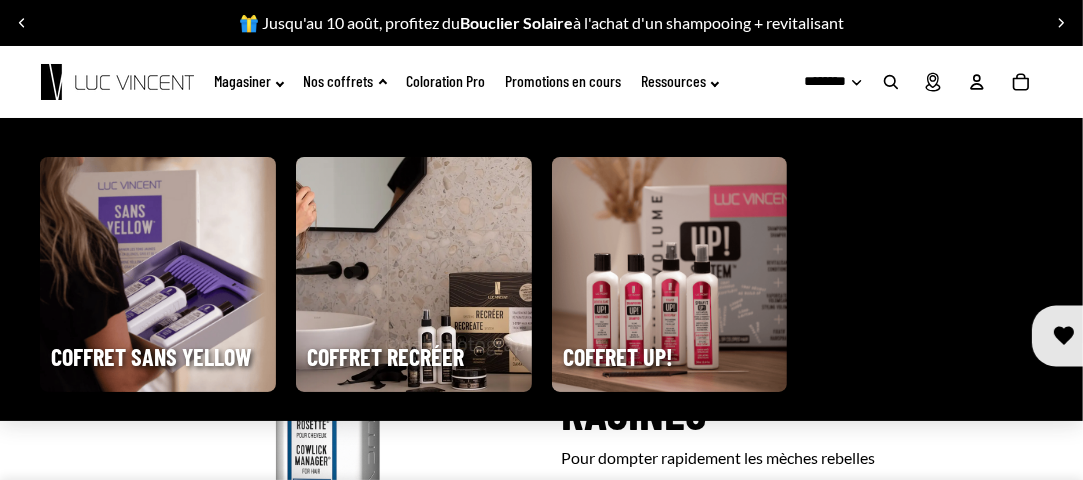 select on "**********" 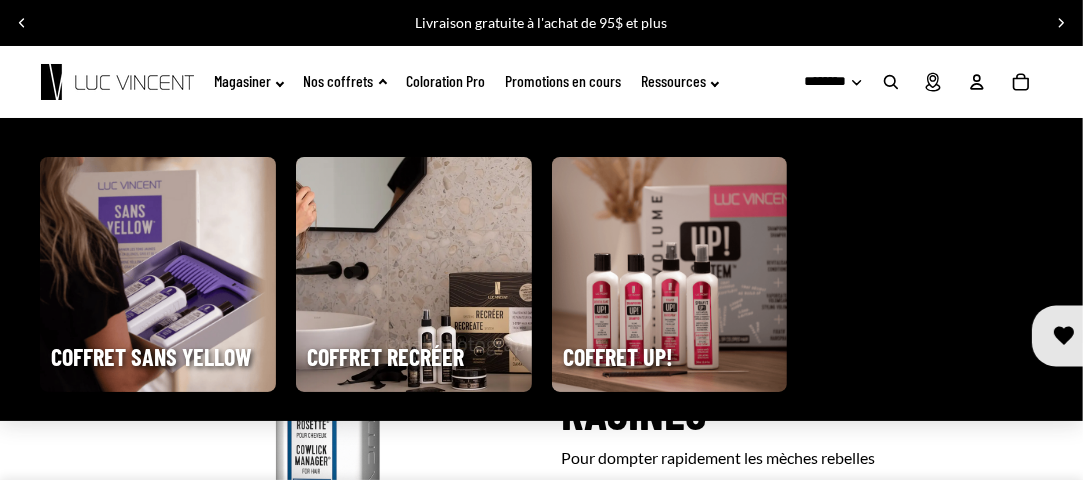 click at bounding box center (670, 275) 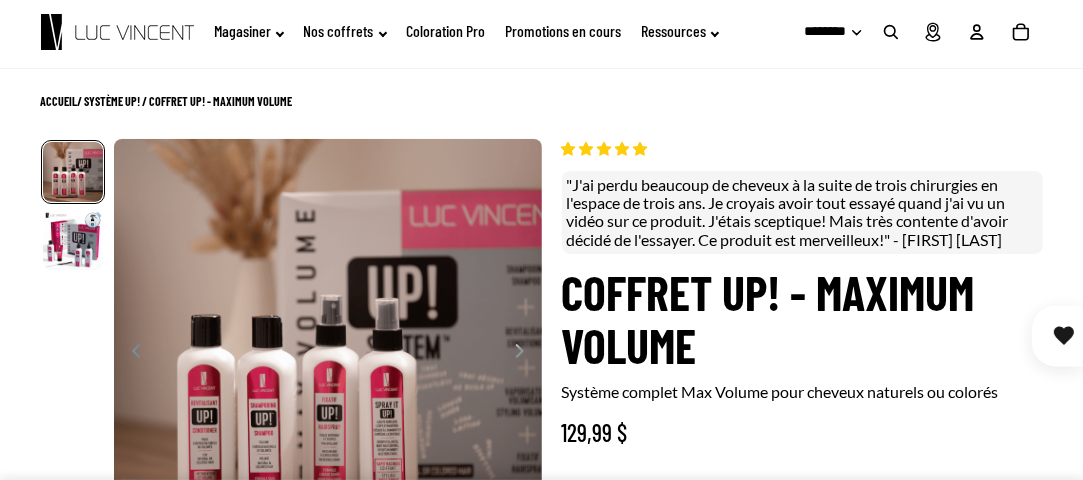 scroll, scrollTop: 100, scrollLeft: 0, axis: vertical 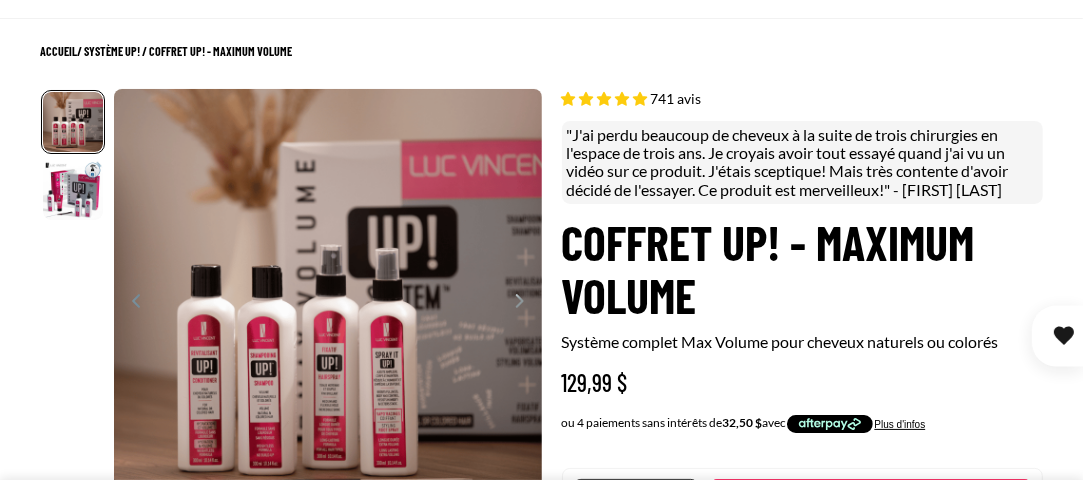 select on "**********" 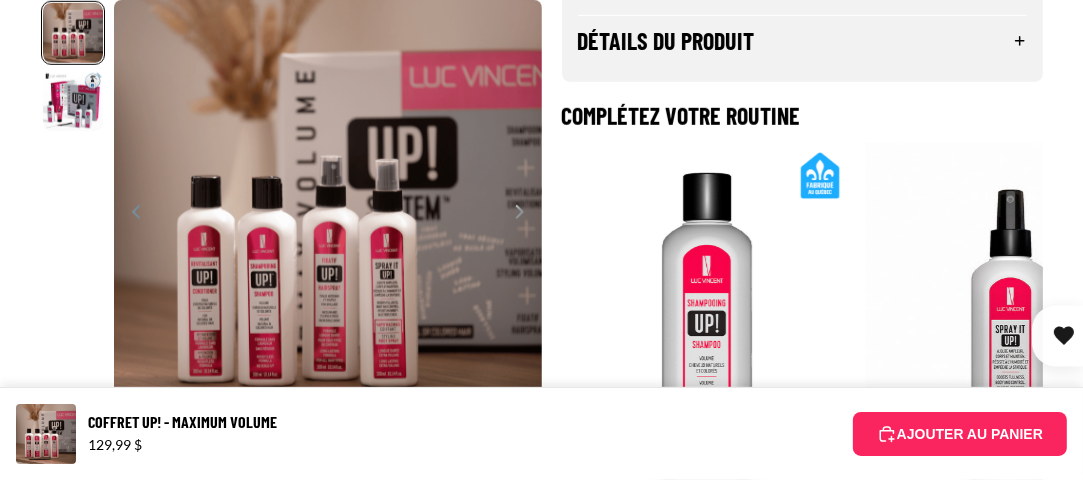 scroll, scrollTop: 1200, scrollLeft: 0, axis: vertical 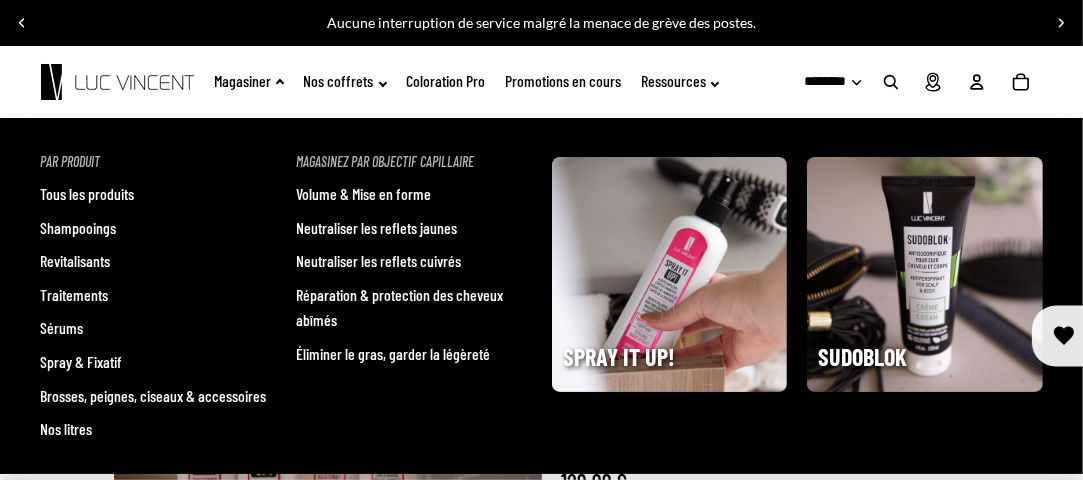 click on "Magasiner" 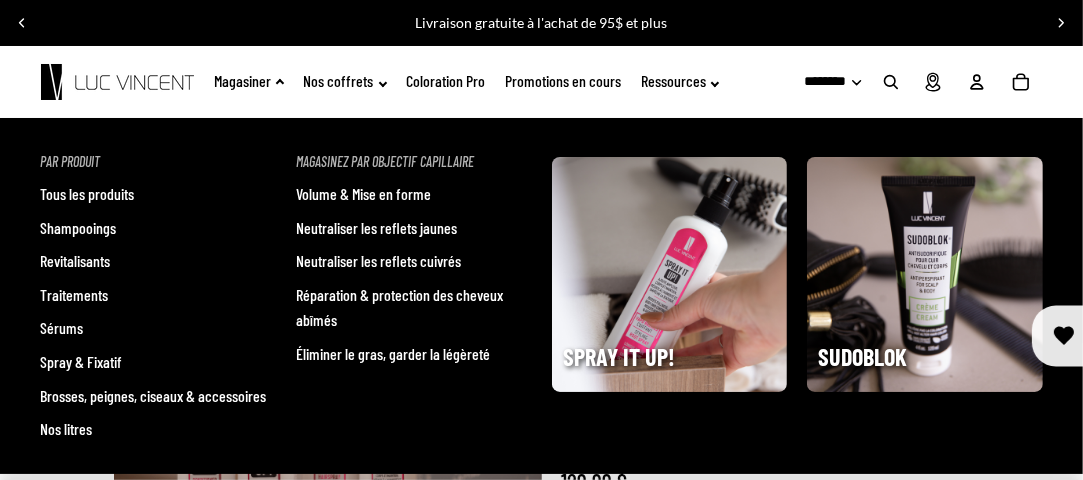 click on "Tous les produits" at bounding box center [87, 194] 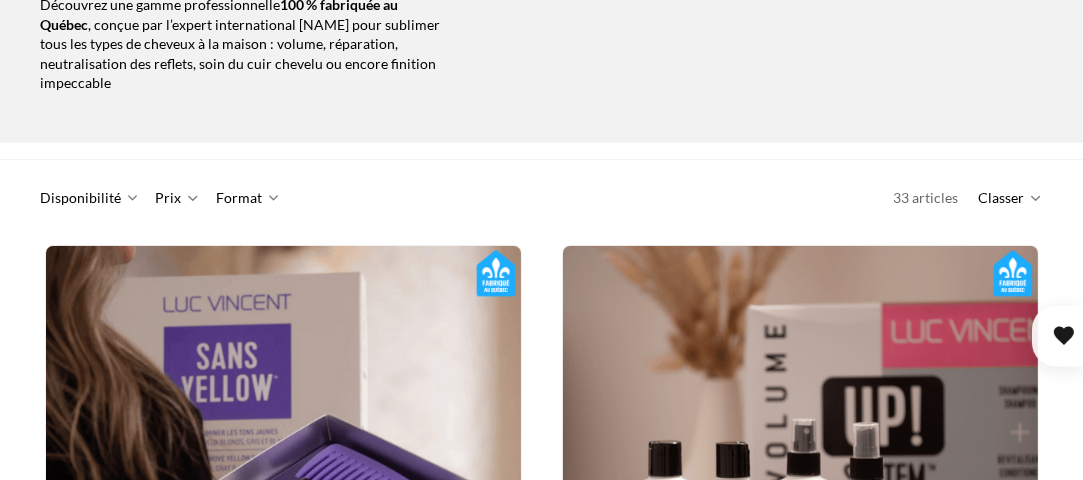 scroll, scrollTop: 355, scrollLeft: 0, axis: vertical 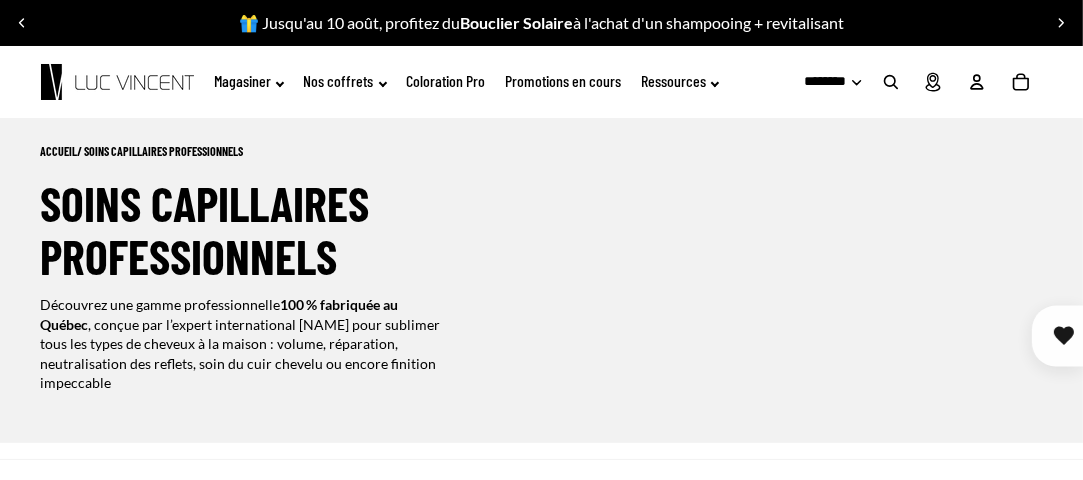 click at bounding box center (1061, 23) 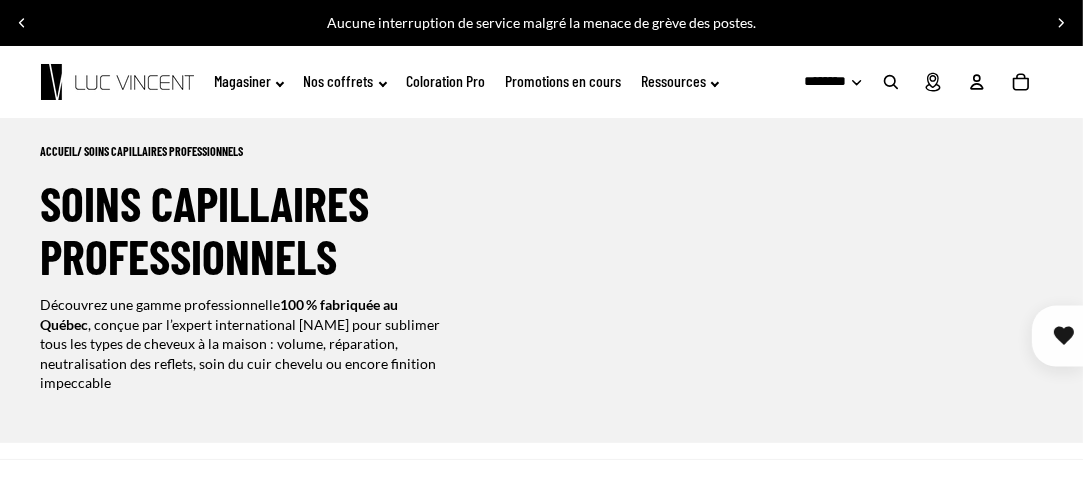 click at bounding box center (1061, 23) 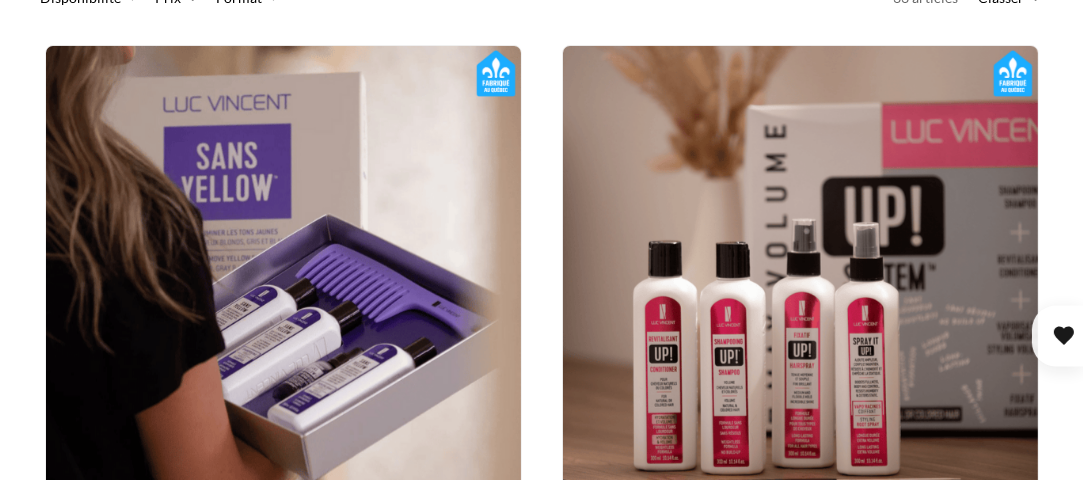 scroll, scrollTop: 677, scrollLeft: 0, axis: vertical 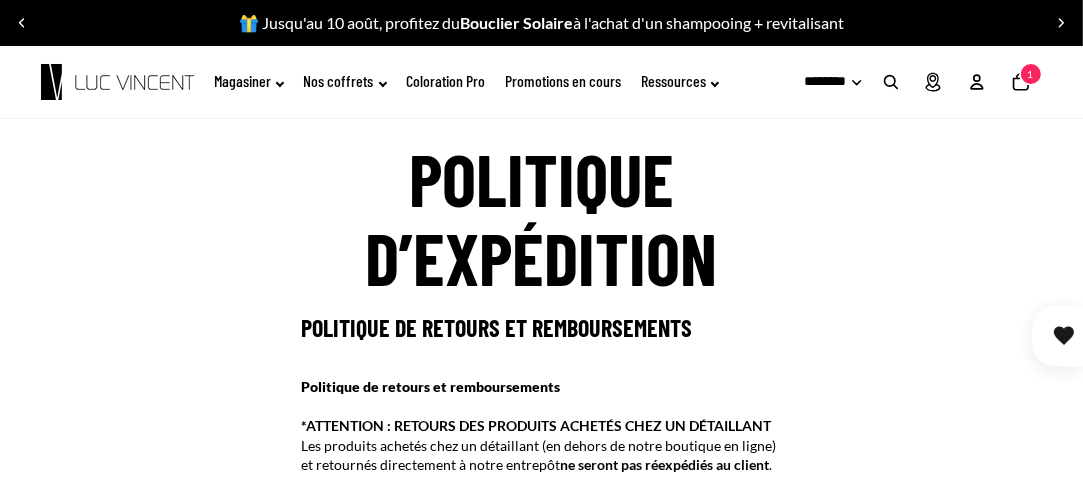 click on "Nombre total d'articles dans le panier: 1
1" 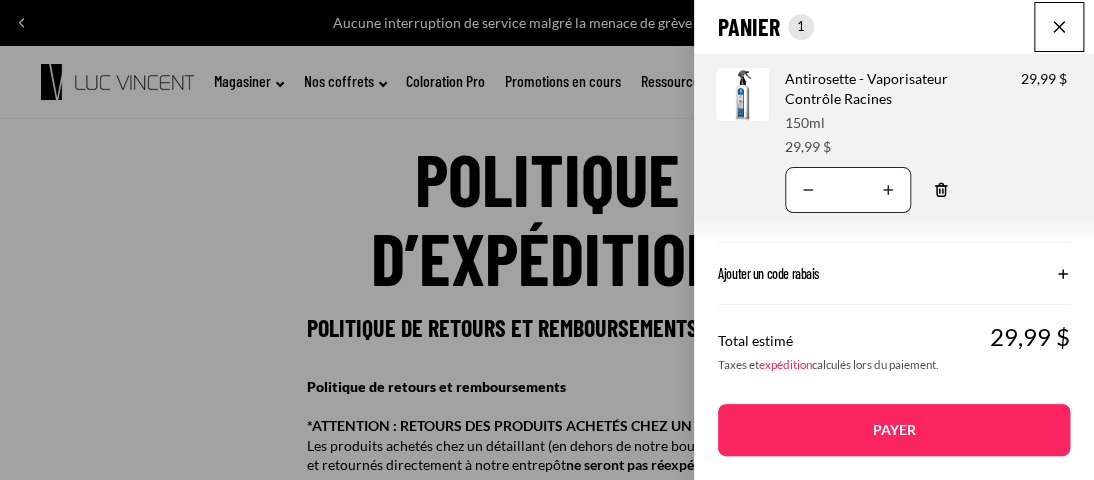 click on "Payer" at bounding box center (894, 430) 